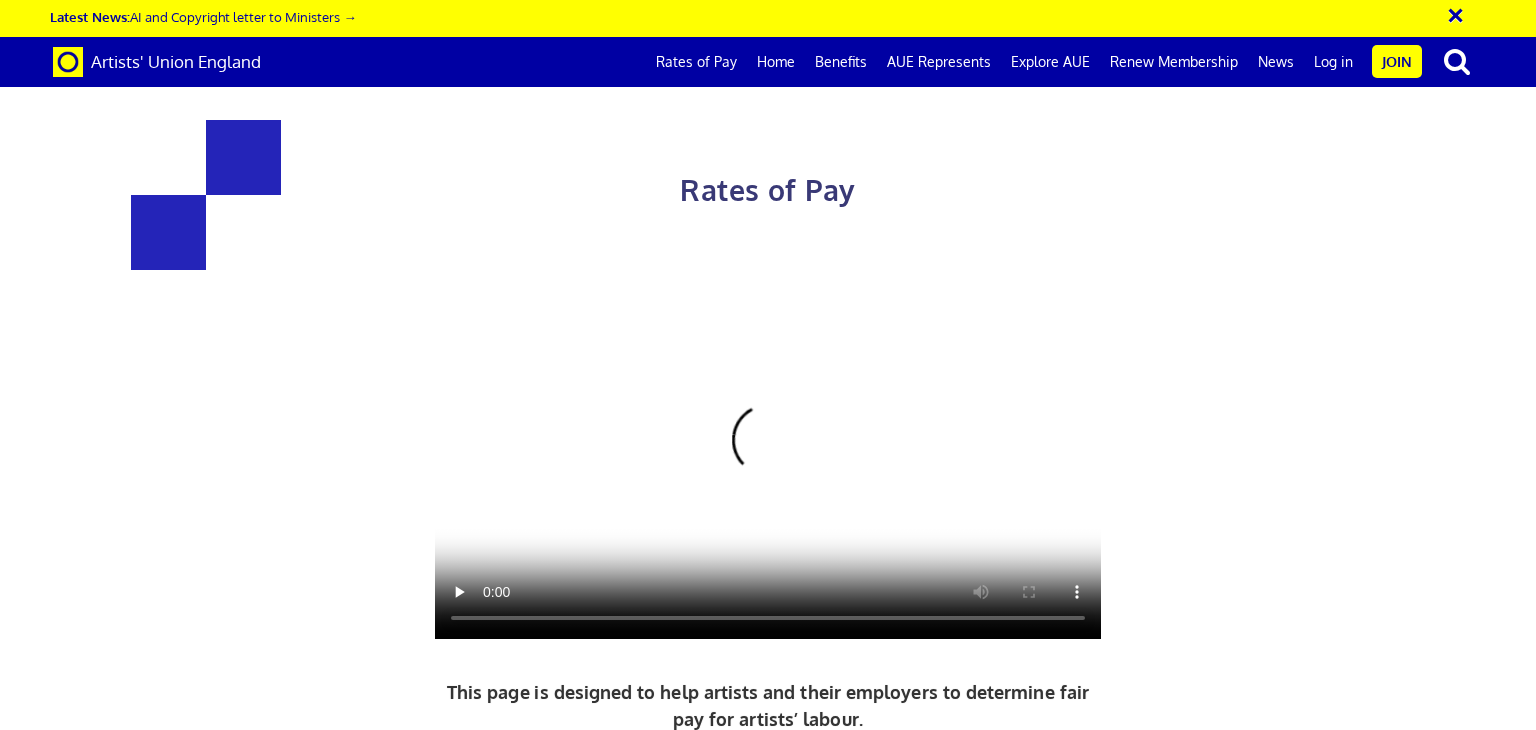 scroll, scrollTop: 0, scrollLeft: 0, axis: both 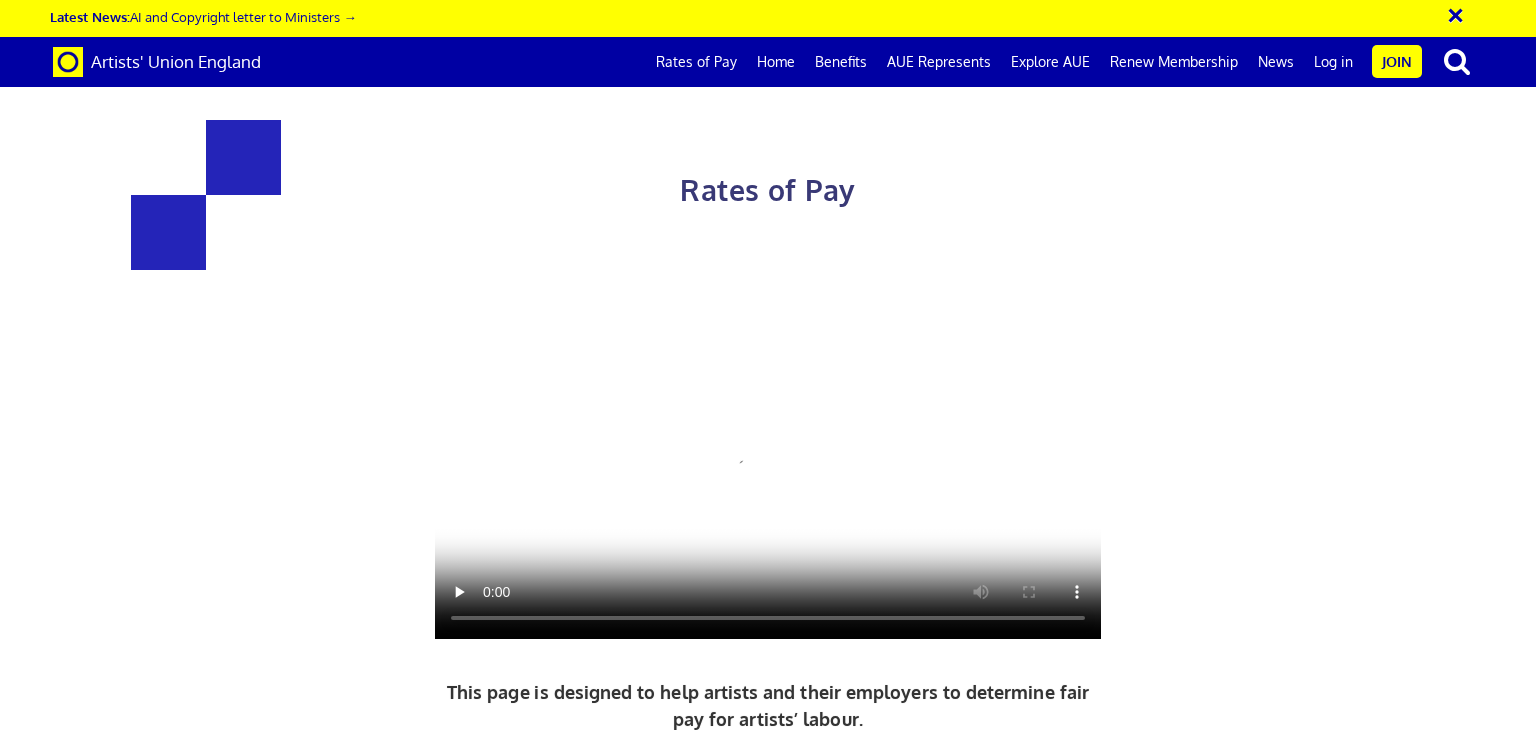 click at bounding box center [1161, 1478] 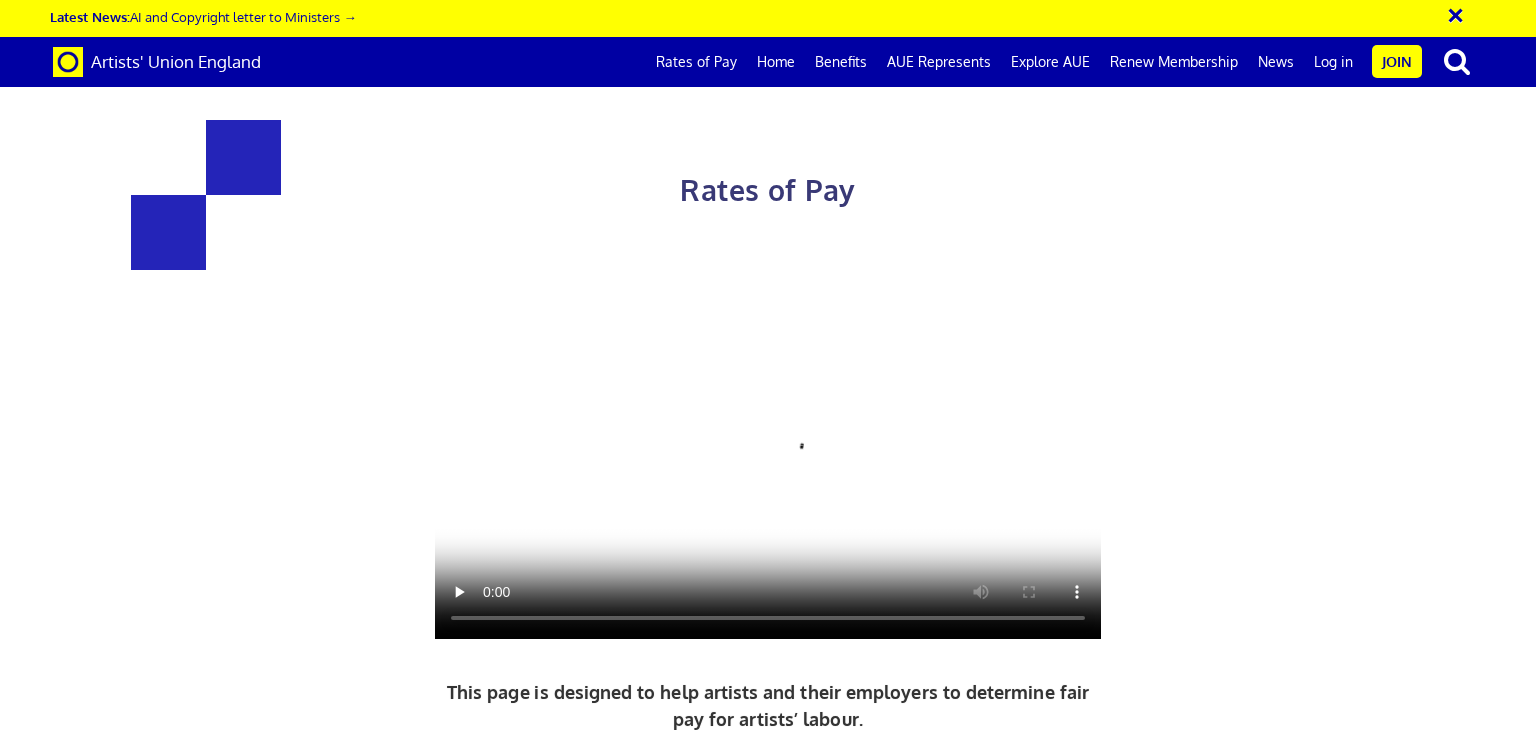 click at bounding box center [610, 1478] 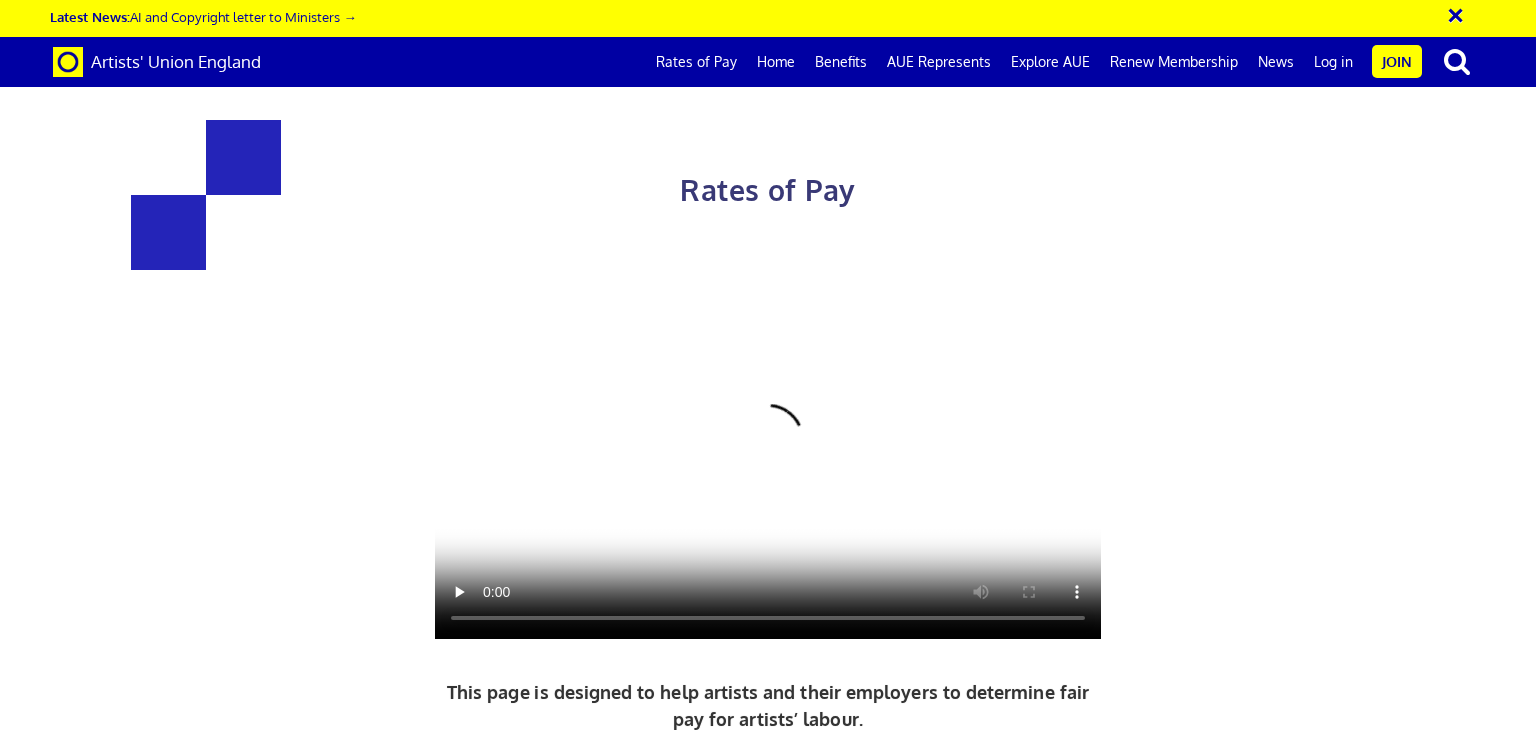 click on "×" at bounding box center (1300, 1530) 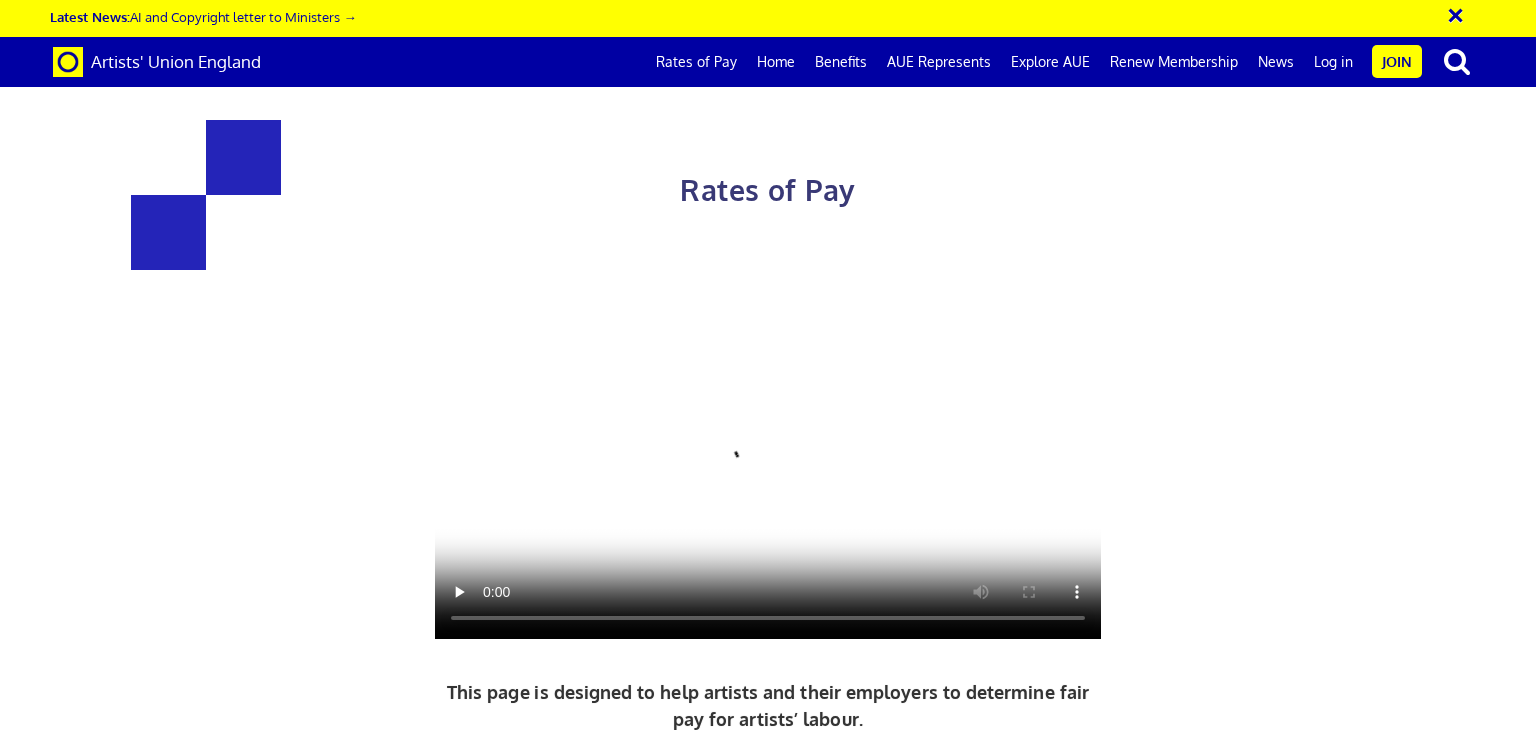 scroll, scrollTop: 950, scrollLeft: 0, axis: vertical 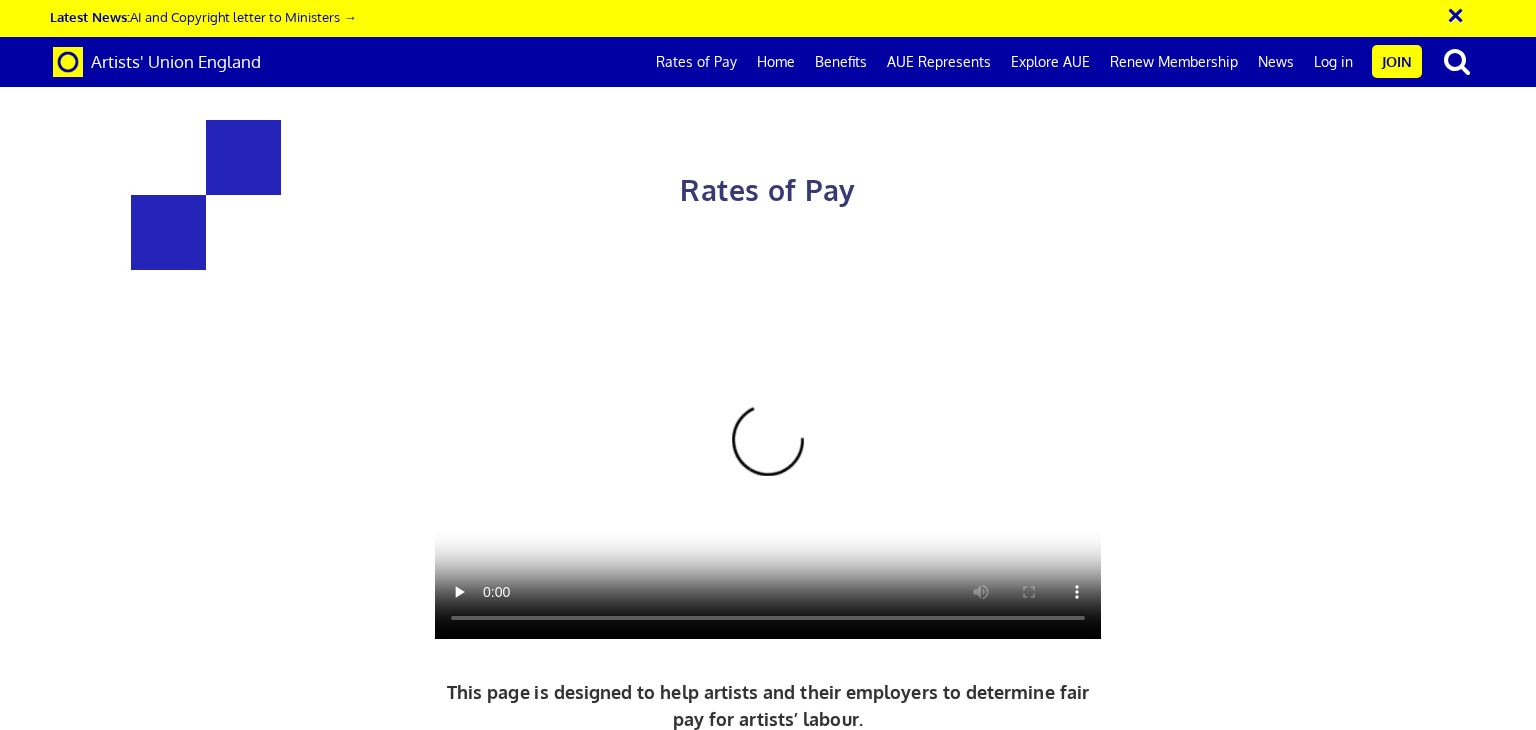 click on "×" at bounding box center [749, 1530] 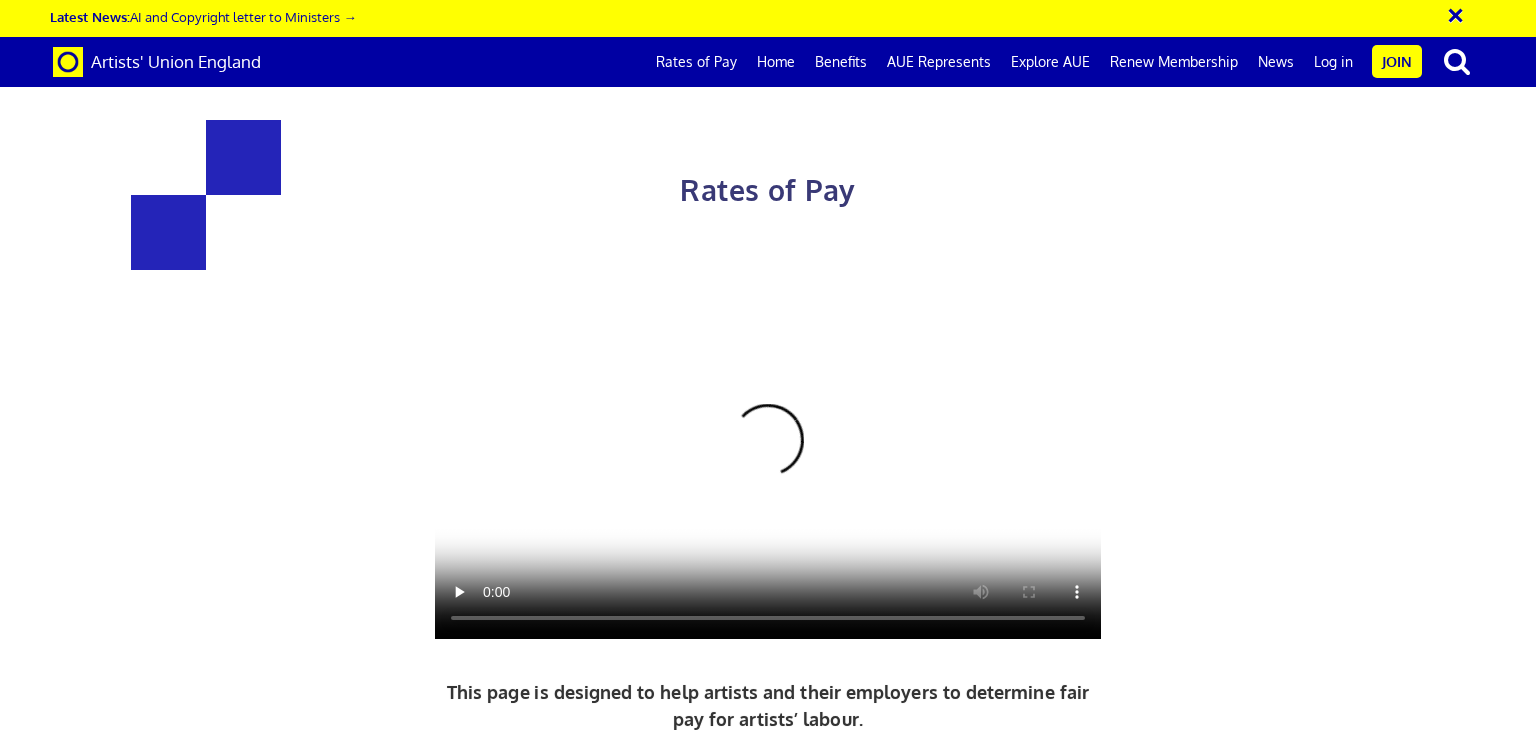 scroll, scrollTop: 1639, scrollLeft: 0, axis: vertical 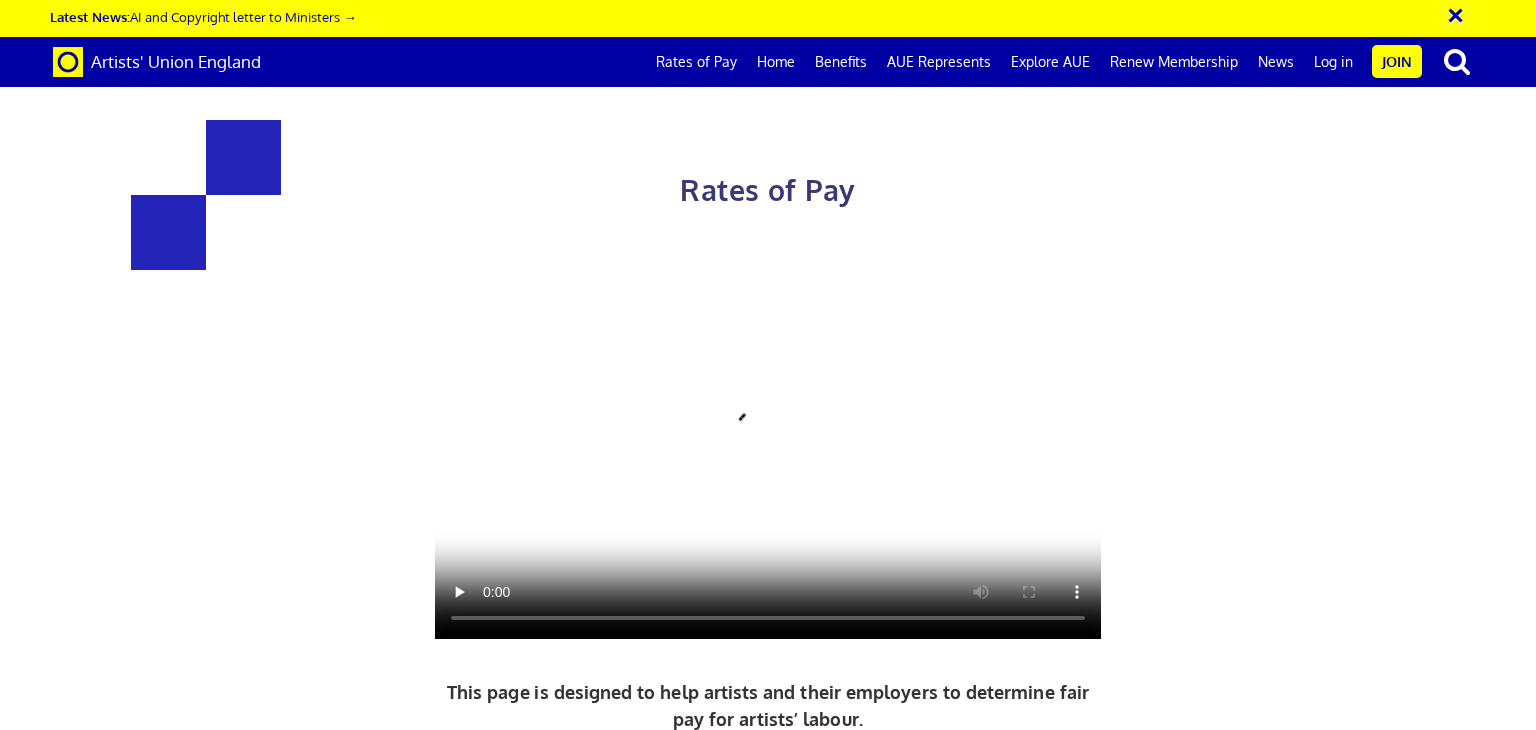 click on "Rates may not apply to, for example, front of house work, technician work
or documentation." at bounding box center [471, 1943] 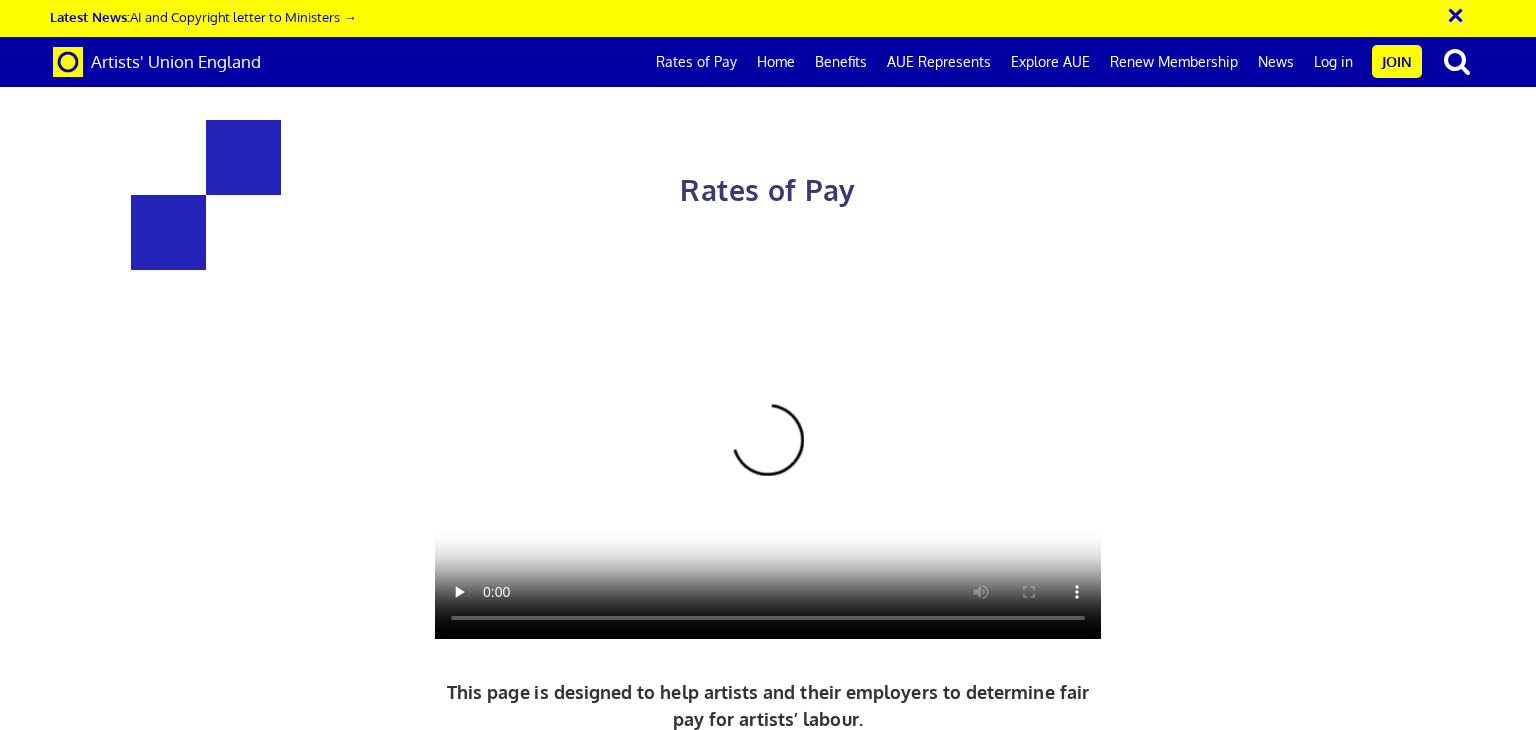 click on "Rates may not apply to, for example, front of house work, technician work
or documentation." at bounding box center (471, 1943) 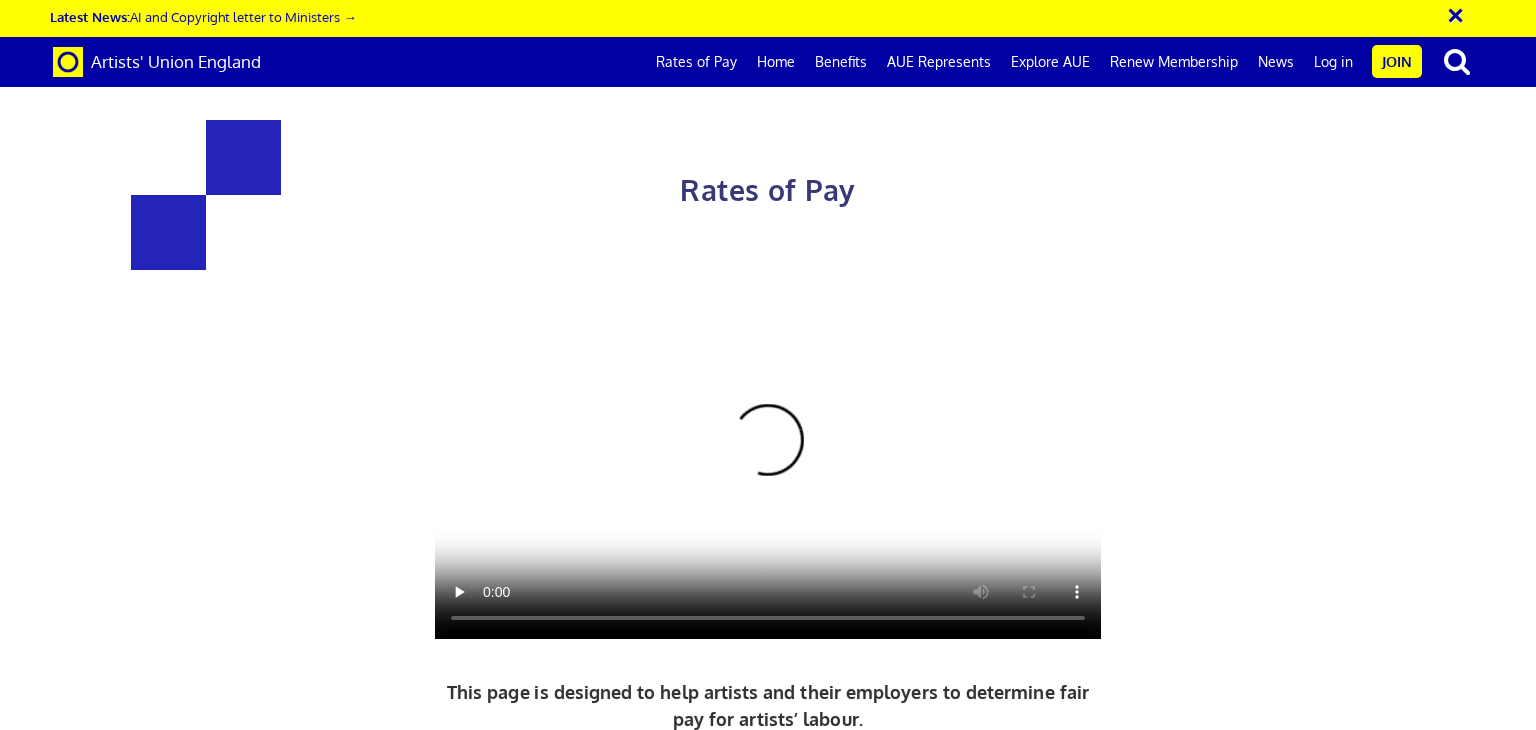 click on "Rates may not apply to, for example, front of house work, technician work
or documentation." at bounding box center [471, 1943] 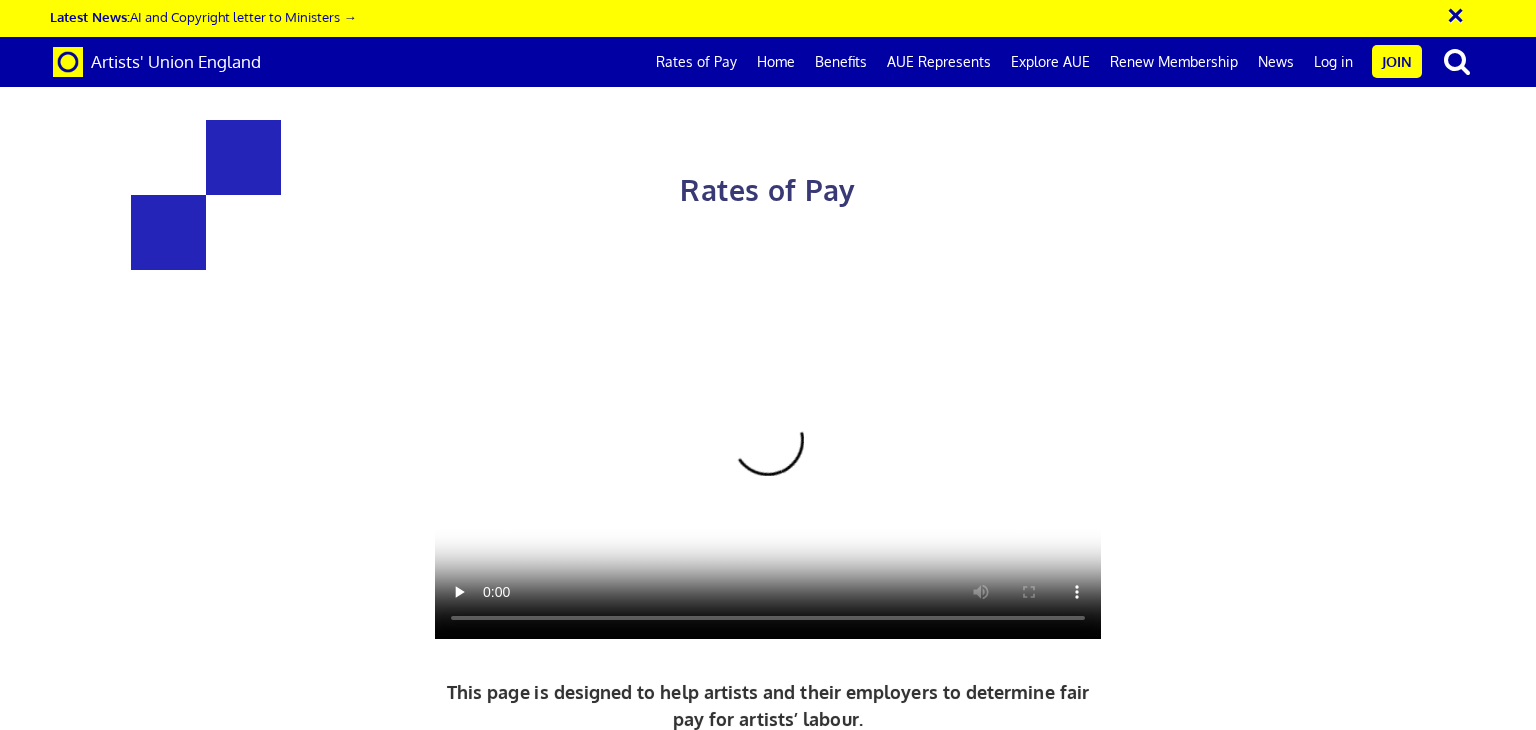 click on "Rates may not apply to, for example, front of house work, technician work
or documentation." at bounding box center (471, 1943) 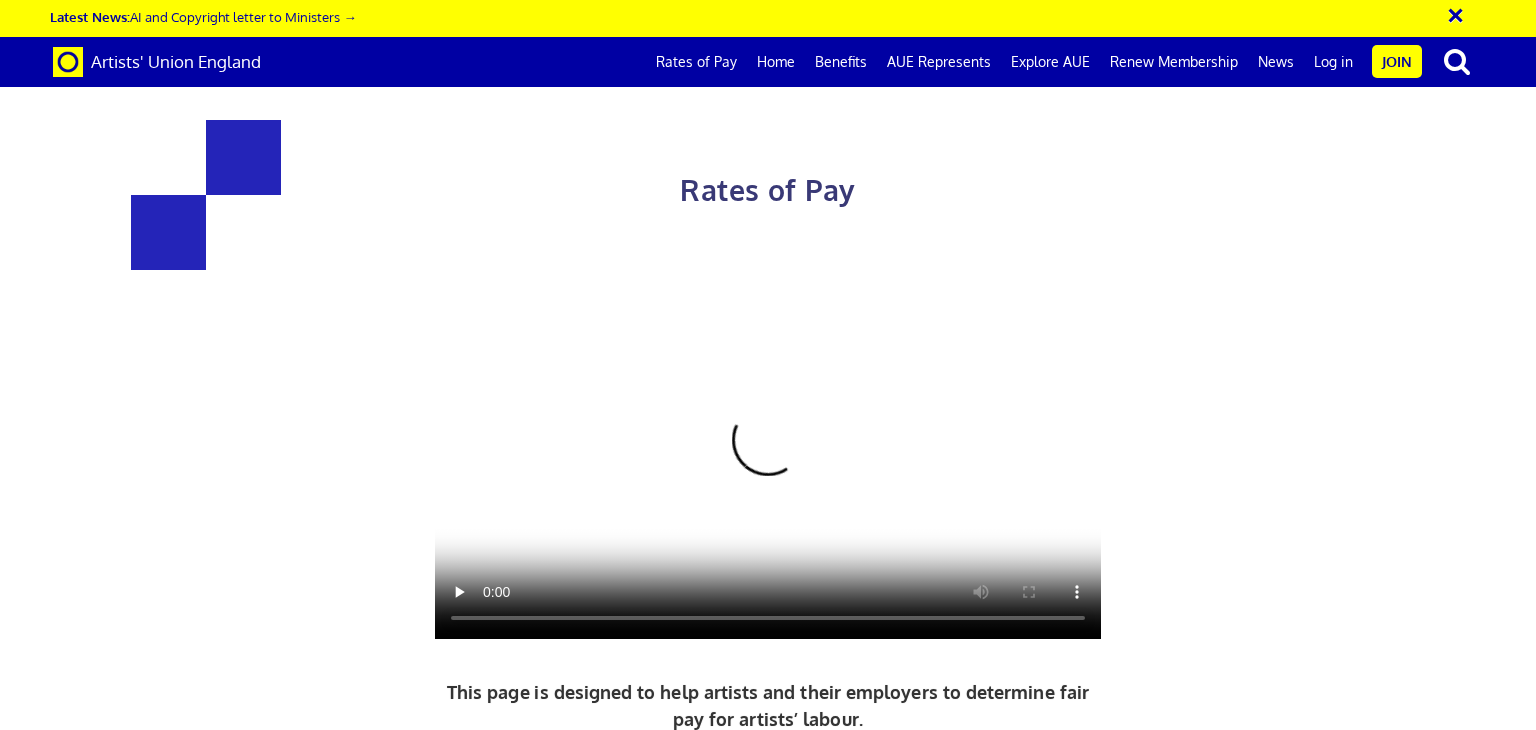 click on "Rates may not apply to, for example, front of house work, technician work
or documentation." at bounding box center [471, 1943] 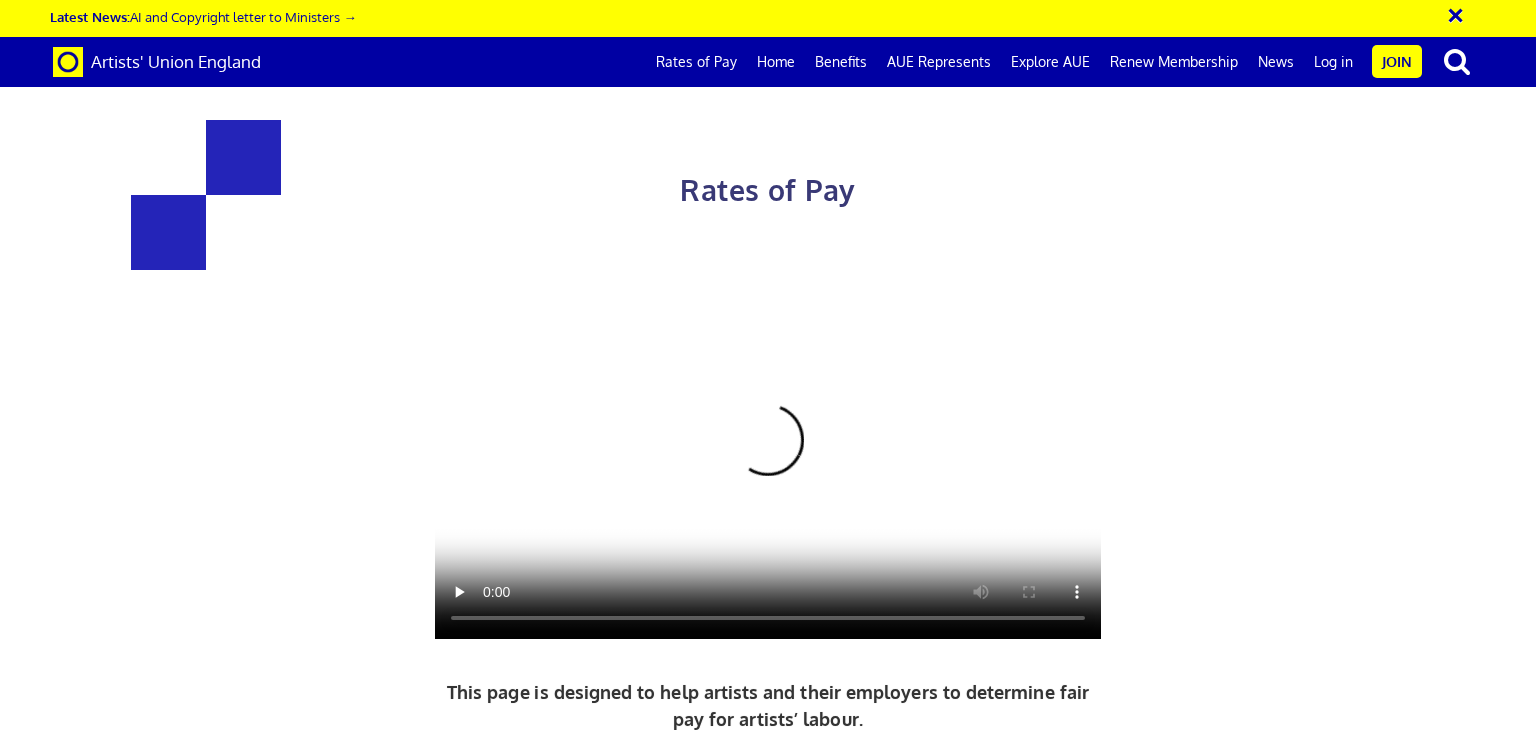 click on "Rates may not apply to, for example, front of house work, technician work
or documentation." at bounding box center [471, 1943] 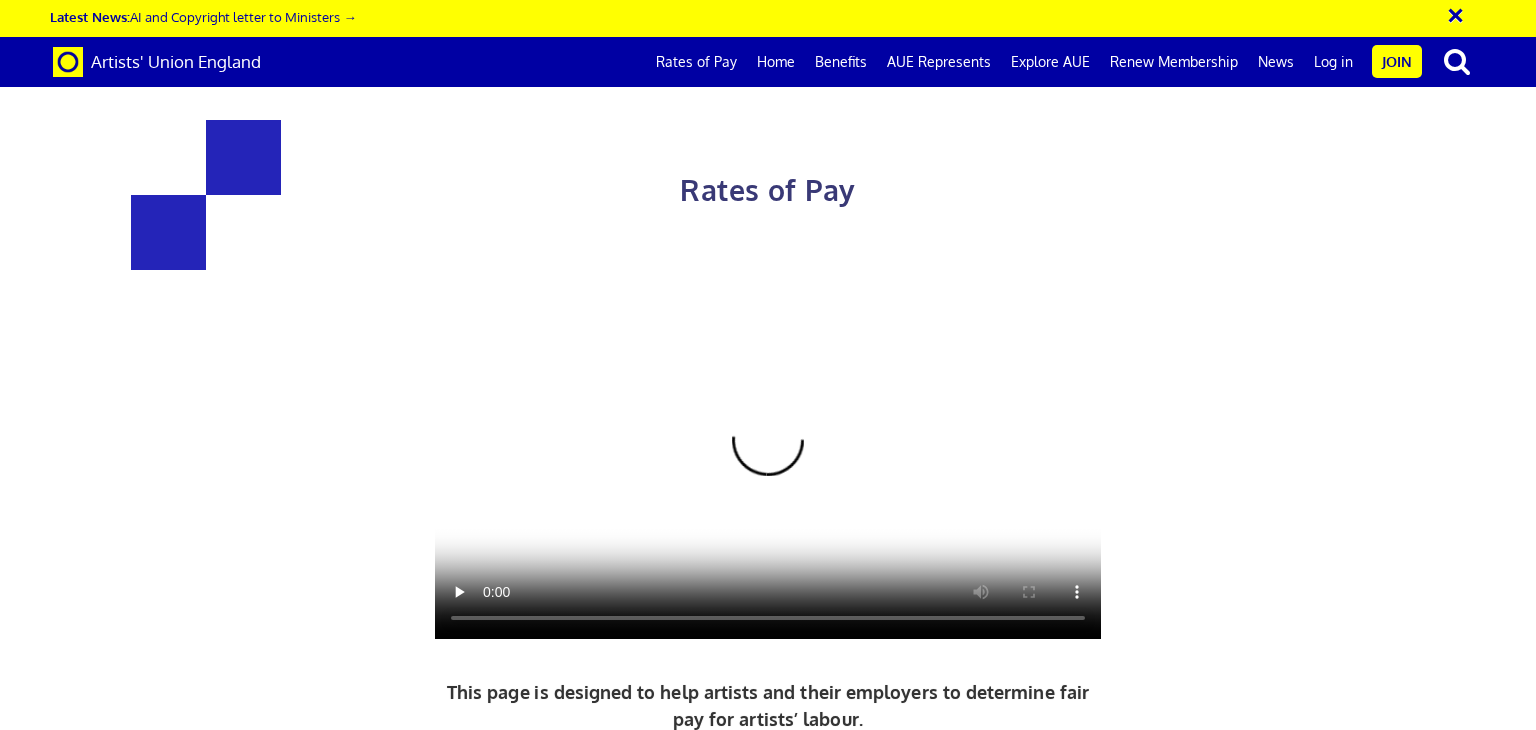 click on "Rates may not apply to, for example, front of house work, technician work
or documentation." at bounding box center (471, 1943) 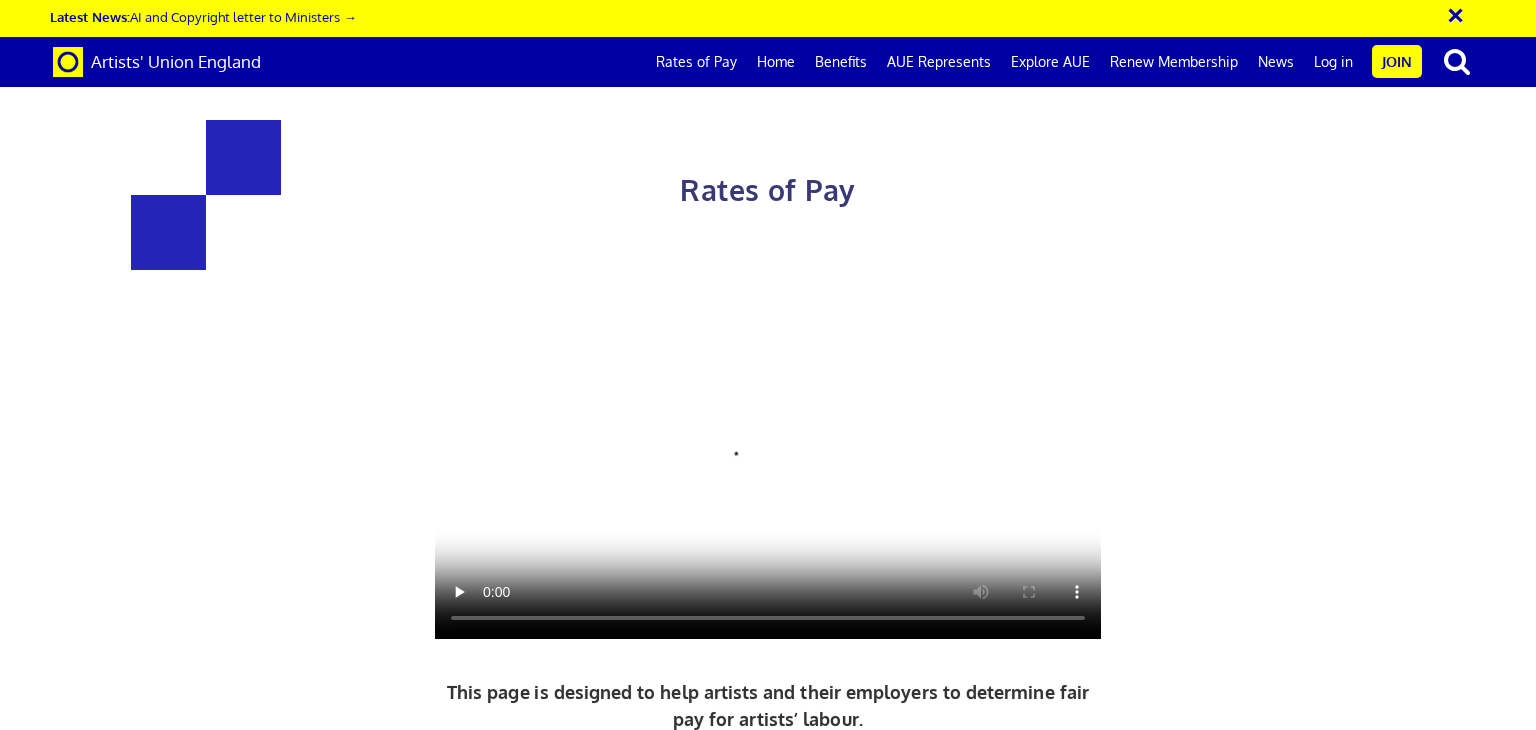 click on "Rates may not apply to, for example, front of house work, technician work
or documentation." at bounding box center [471, 1943] 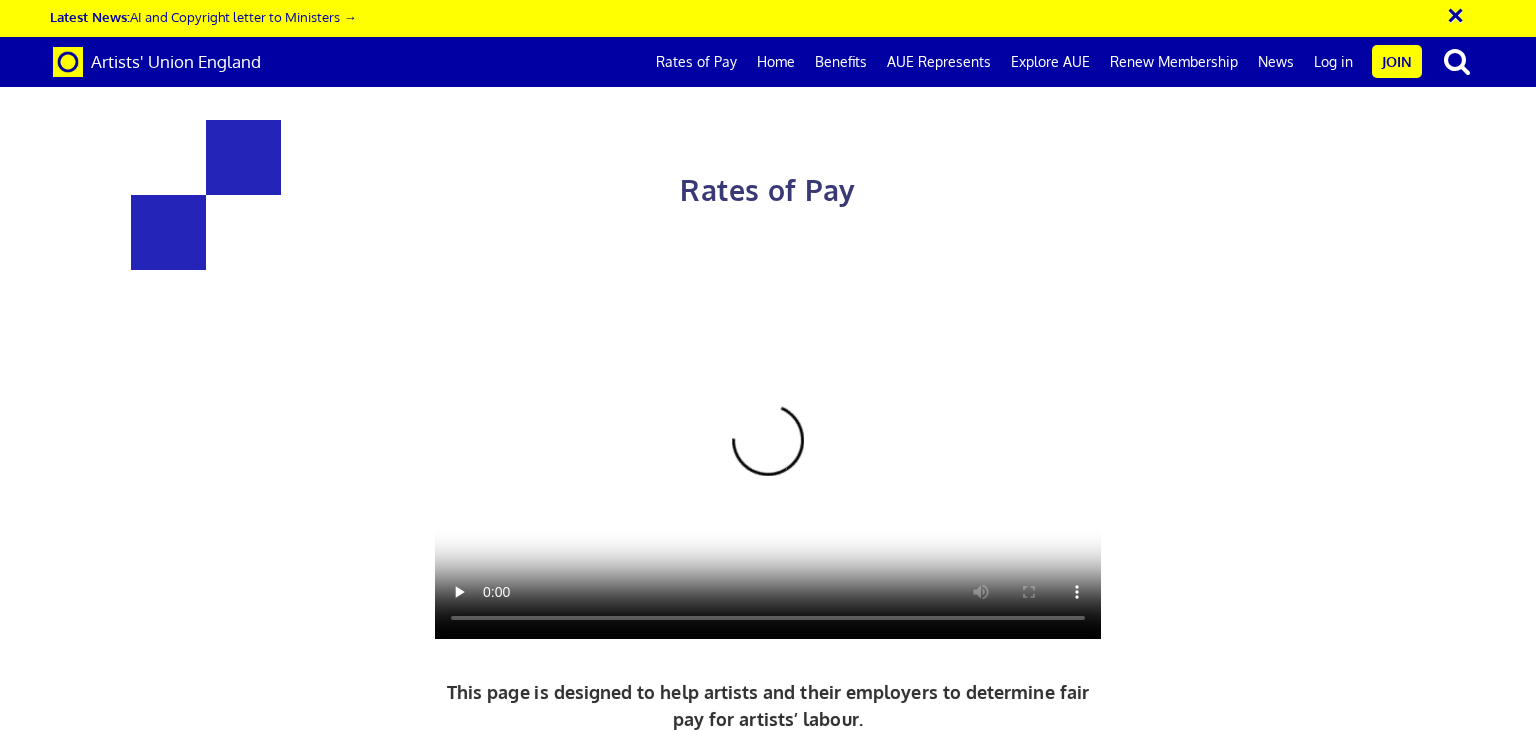 click on "Rates may not apply to, for example, front of house work, technician work
or documentation." at bounding box center [471, 1943] 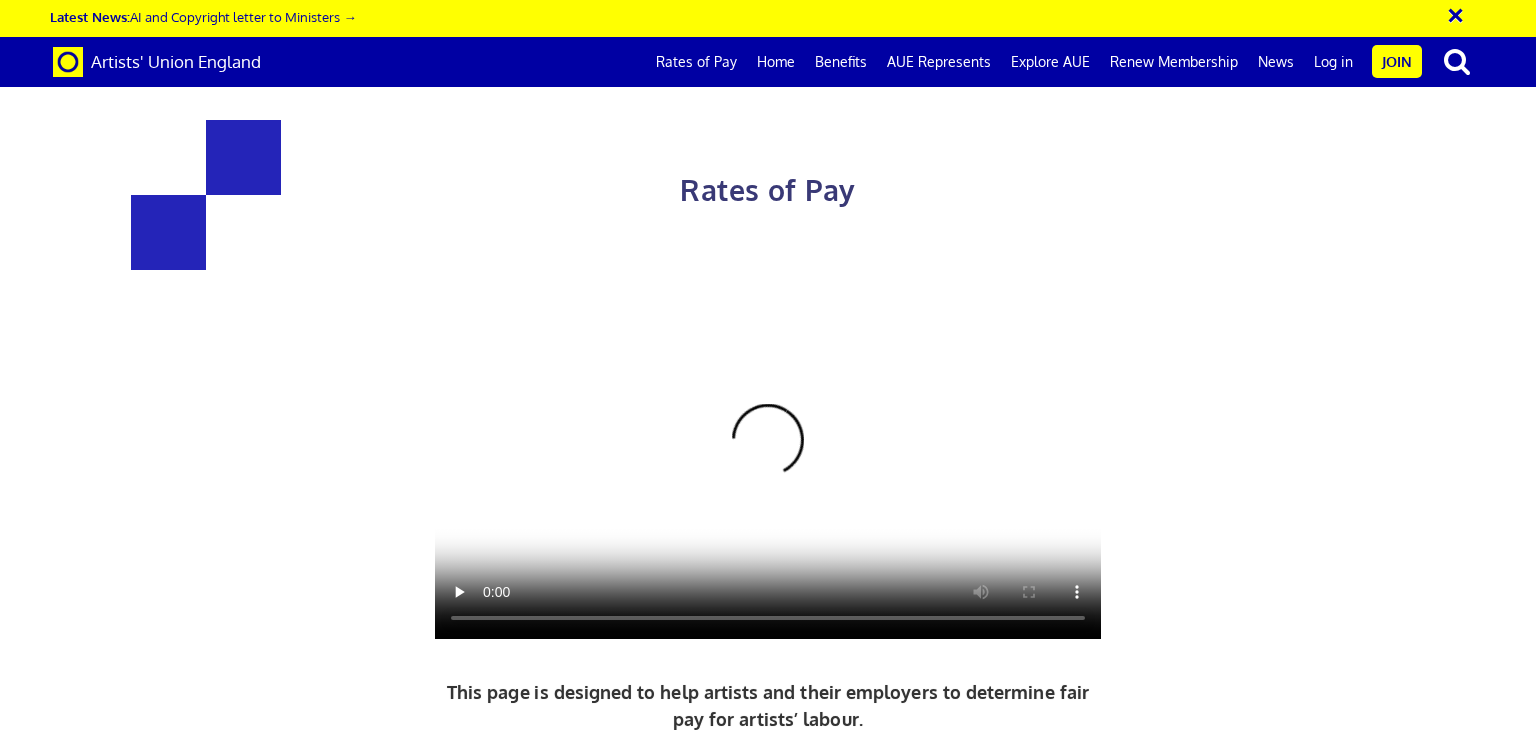 click on "Rates may not apply to, for example, front of house work, technician work
or documentation." at bounding box center (471, 1943) 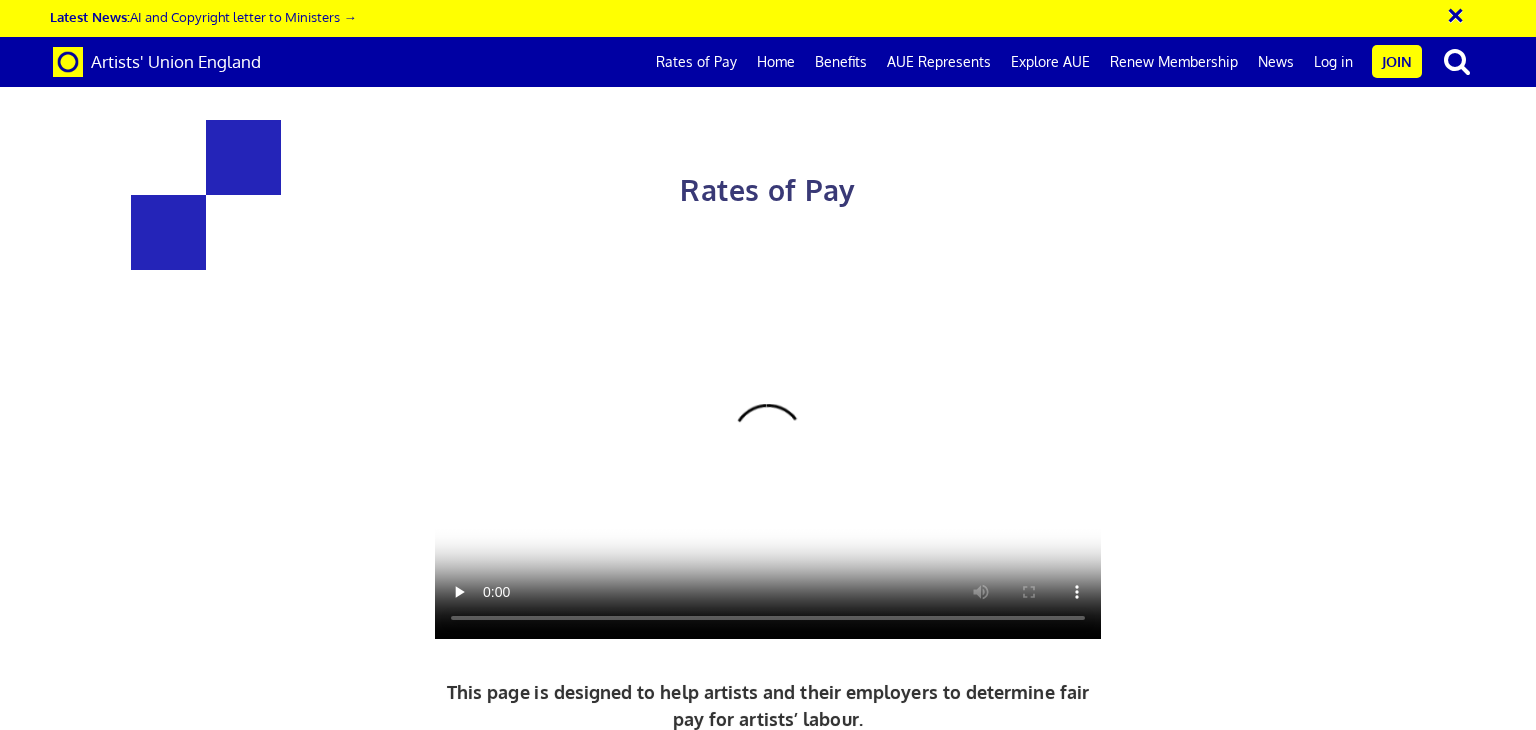click on "Rates may not apply to, for example, front of house work, technician work
or documentation." at bounding box center [471, 1943] 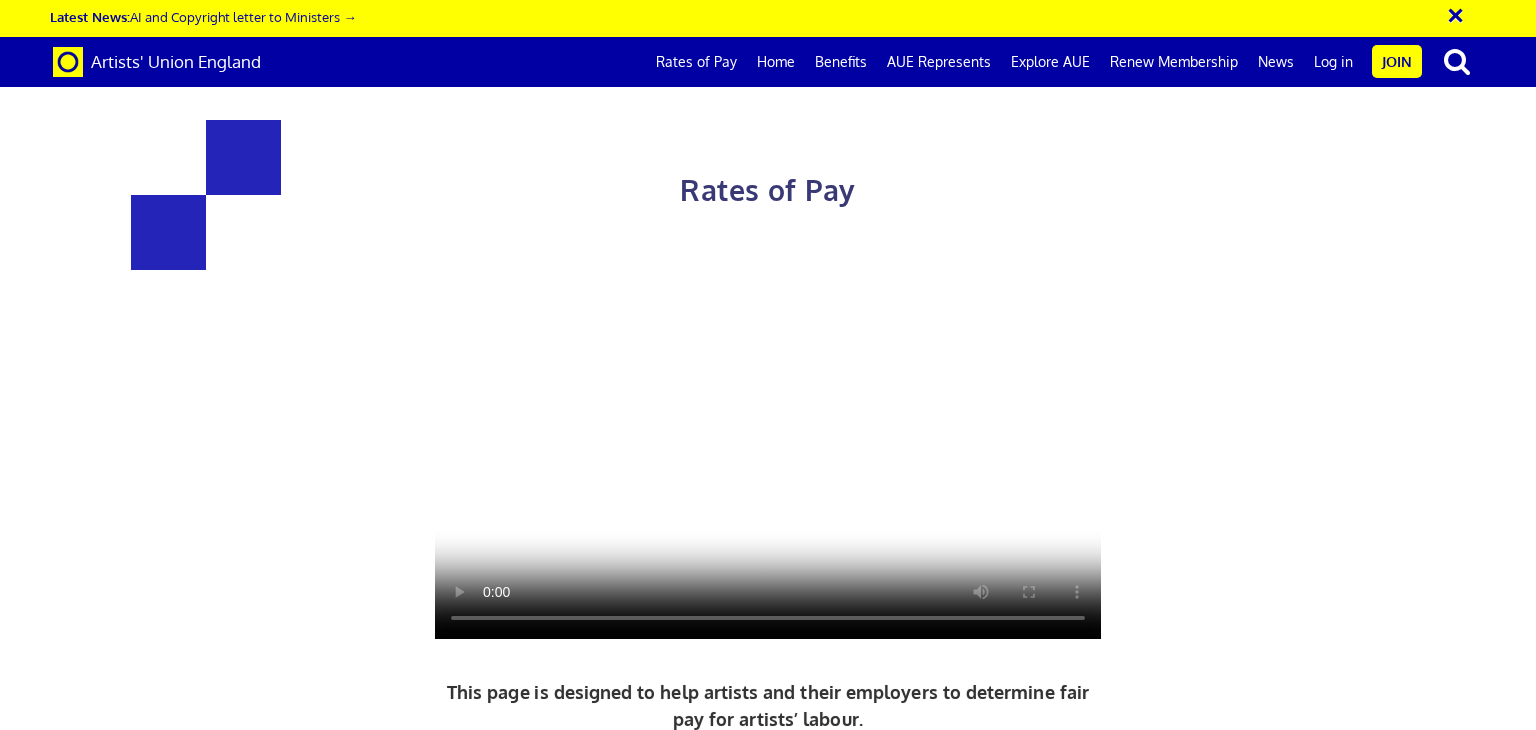 click on "Rates may not apply to, for example, front of house work, technician work
or documentation." at bounding box center (471, 1943) 